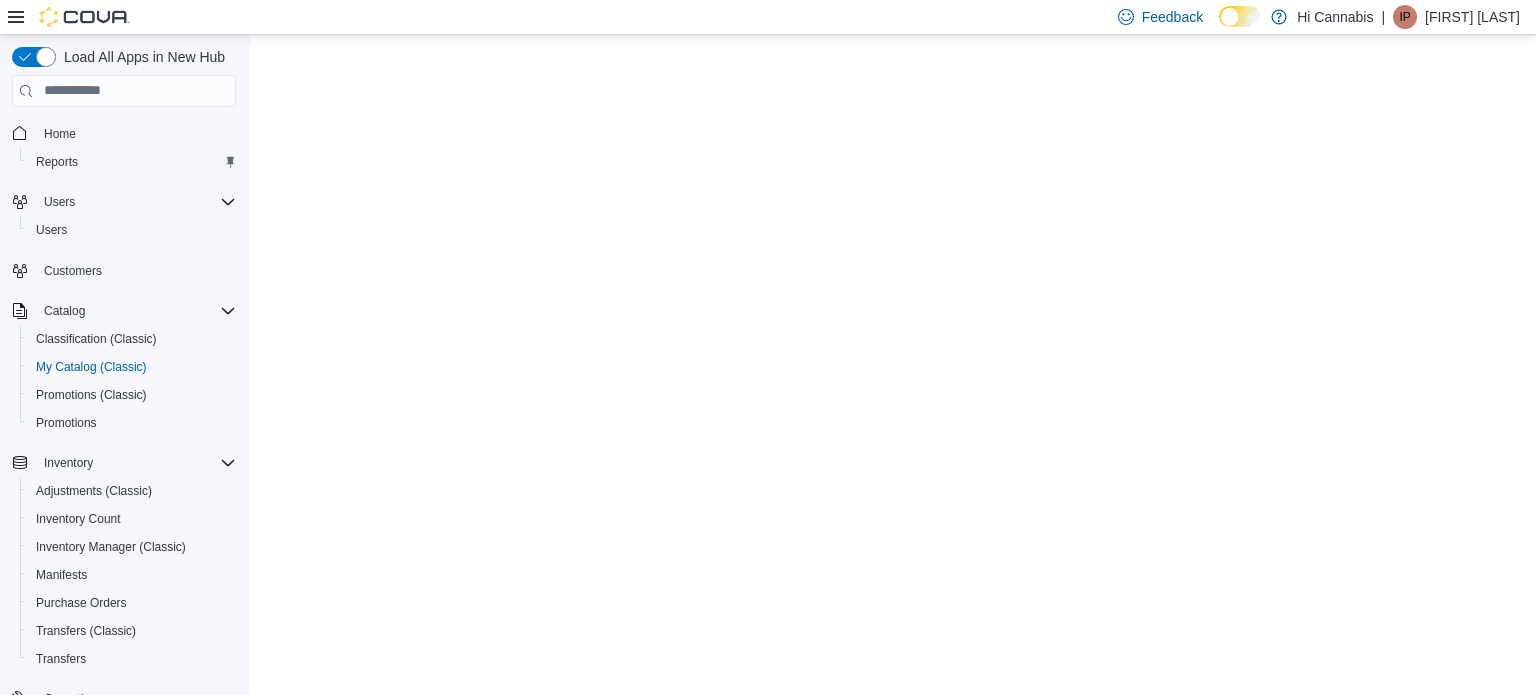 scroll, scrollTop: 0, scrollLeft: 0, axis: both 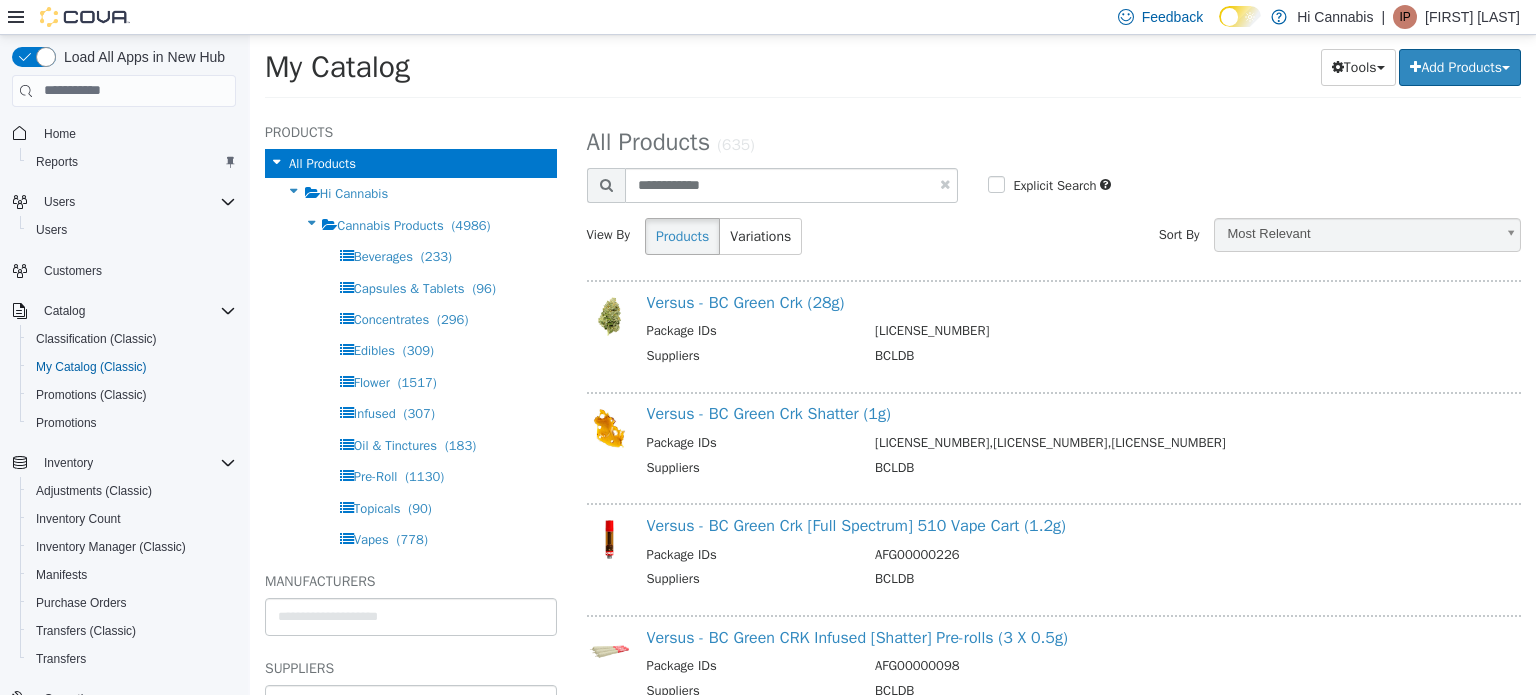 drag, startPoint x: 940, startPoint y: 183, endPoint x: 948, endPoint y: 193, distance: 12.806249 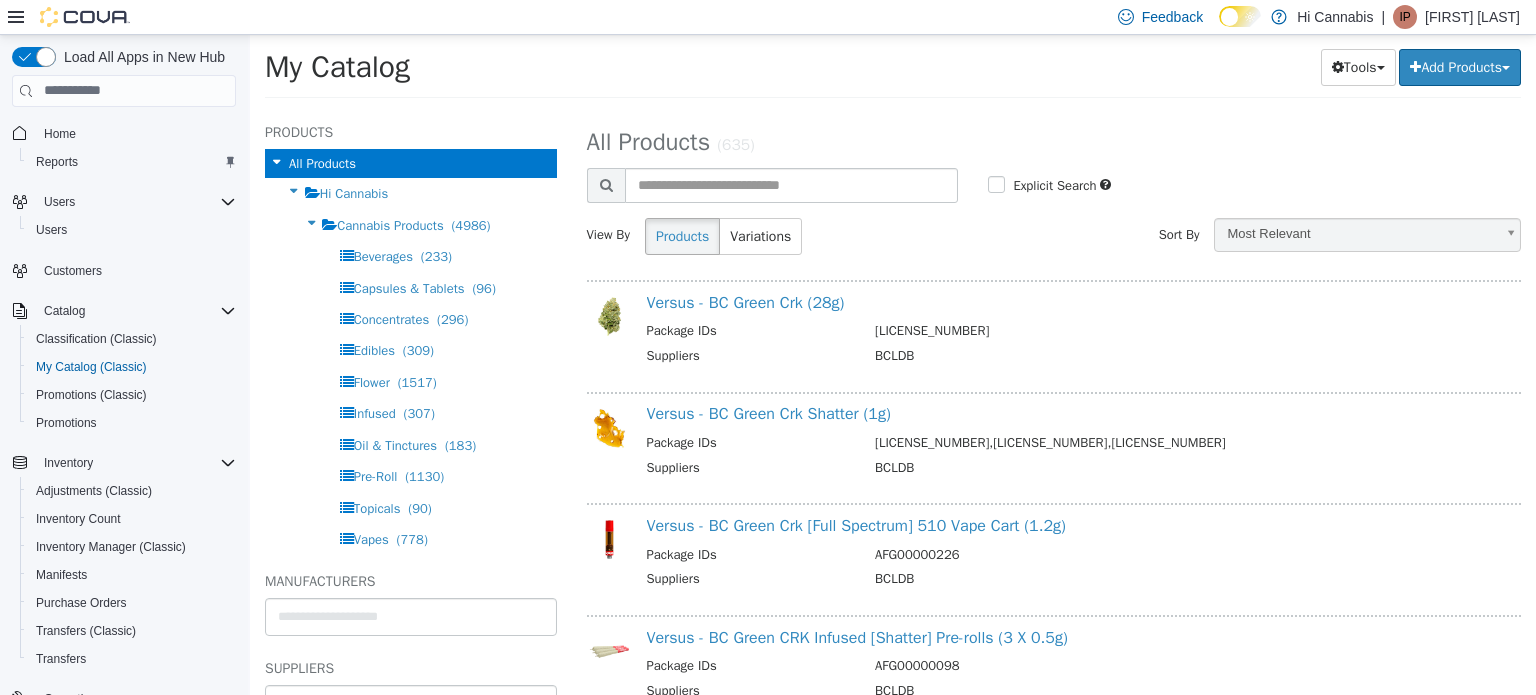 select on "**********" 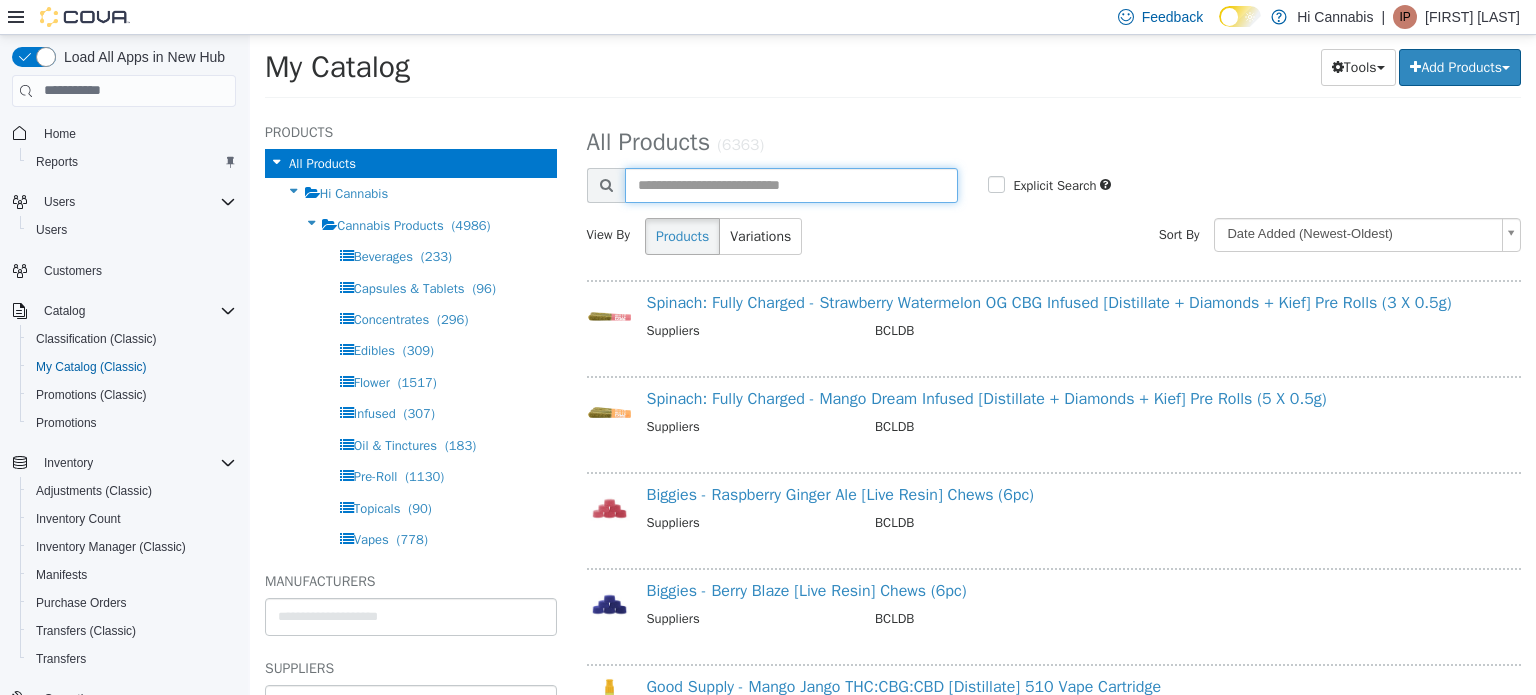 click at bounding box center [792, 184] 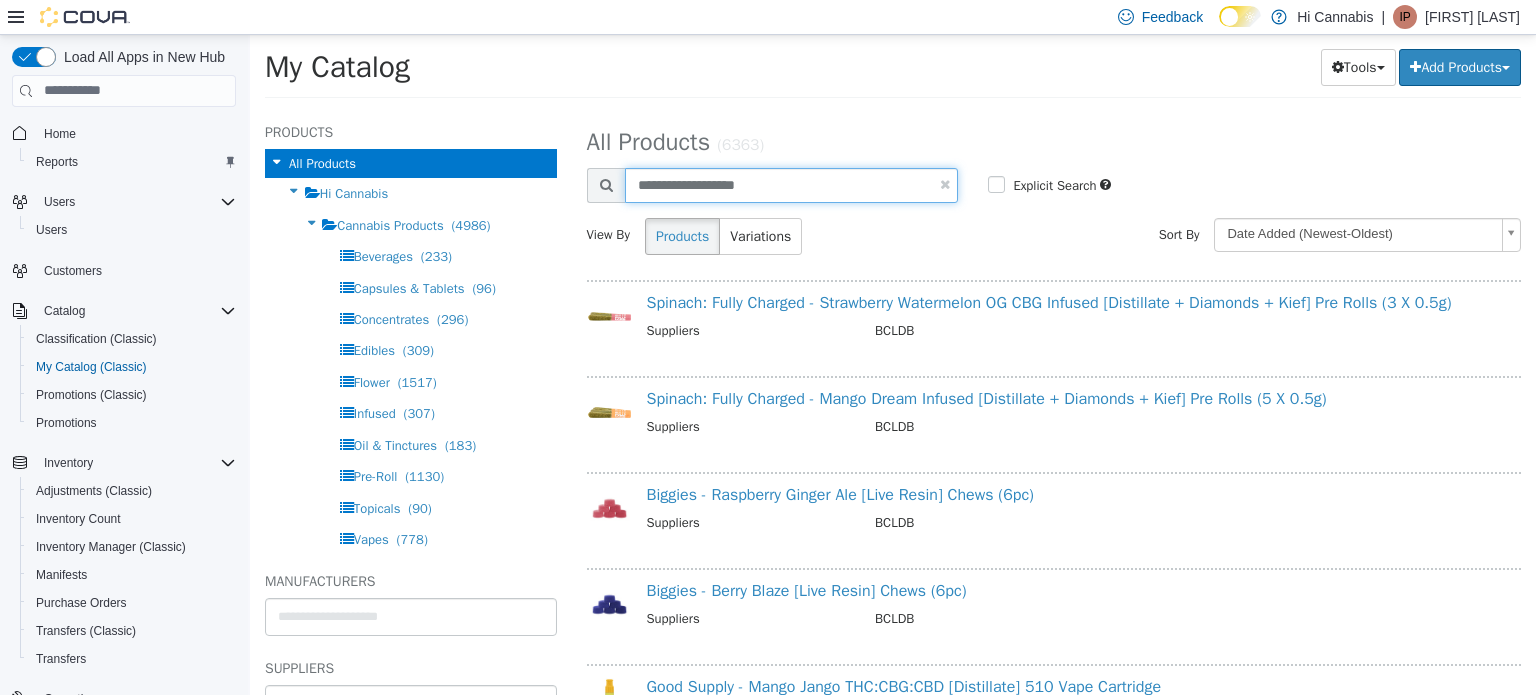 type on "**********" 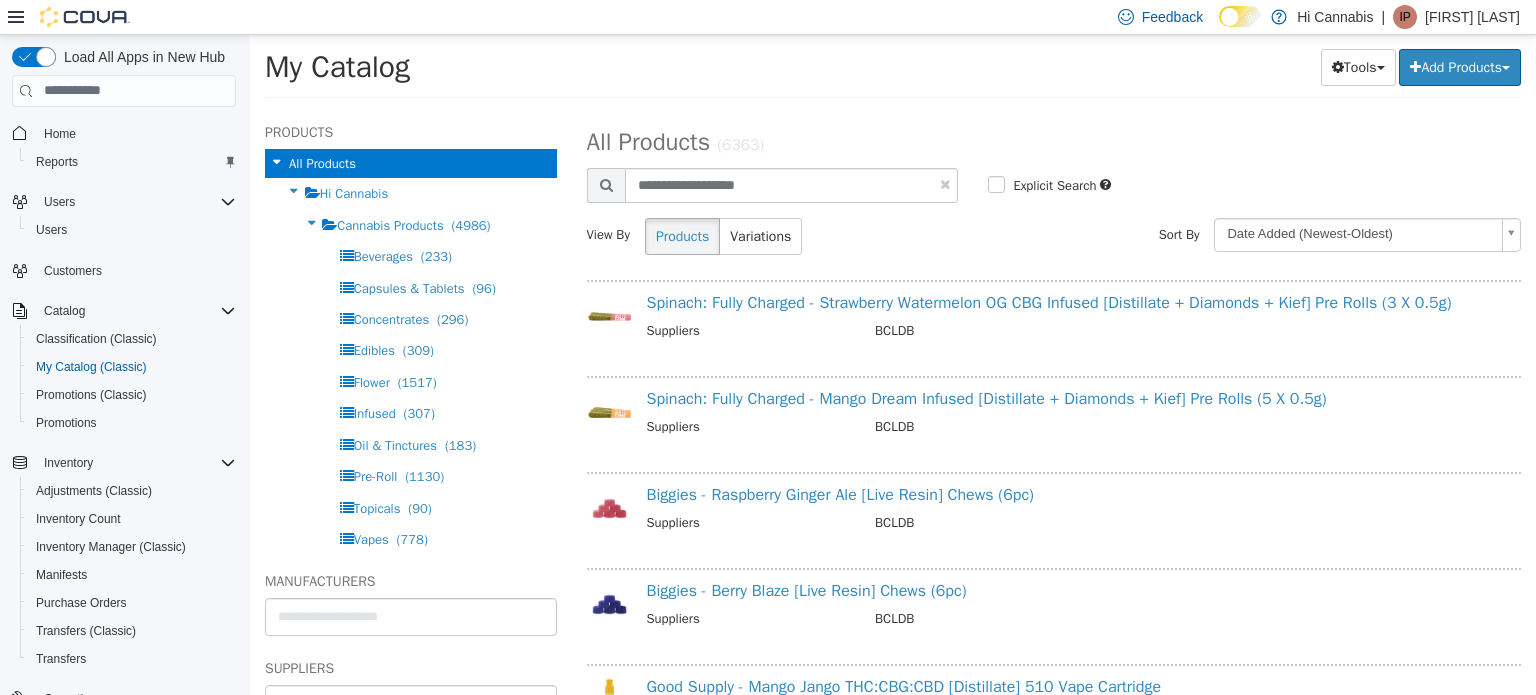 select on "**********" 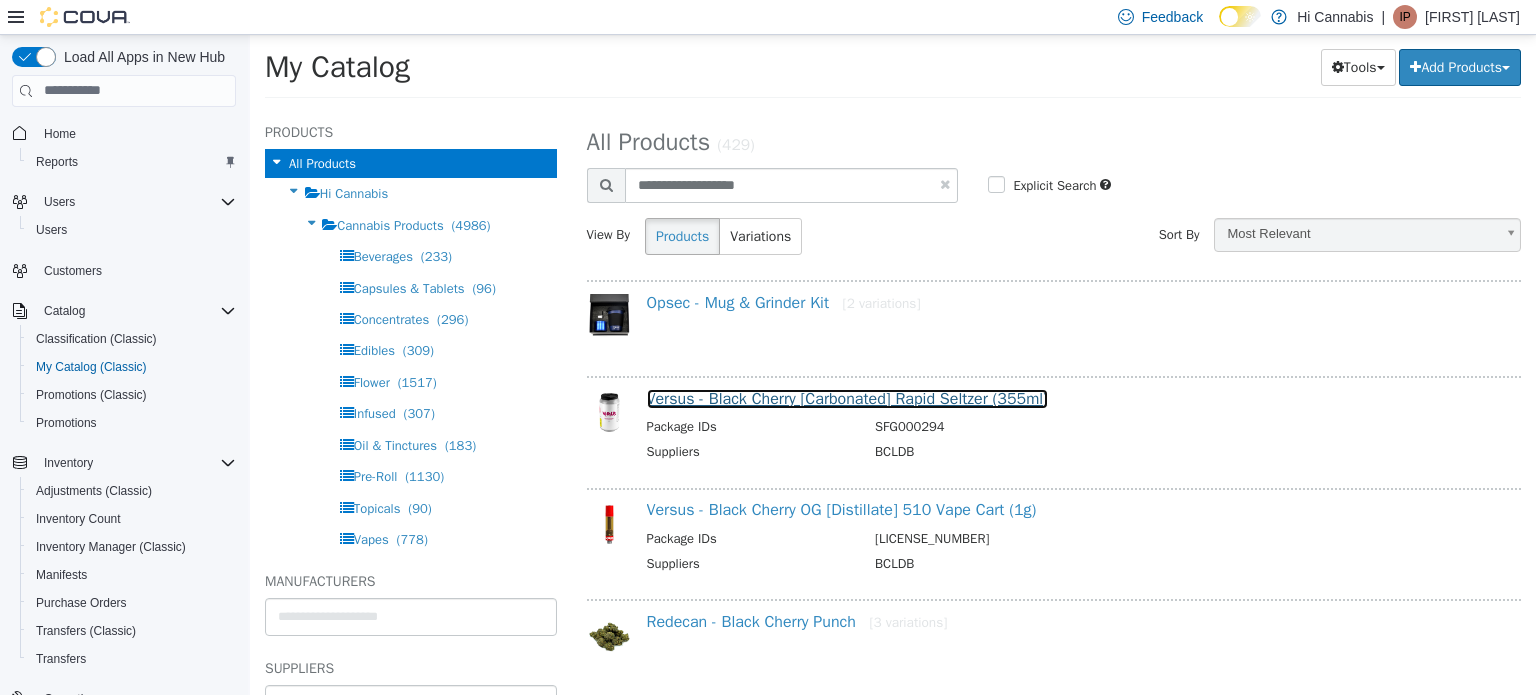 click on "Versus - Black Cherry [Carbonated] Rapid Seltzer (355ml)" at bounding box center (847, 398) 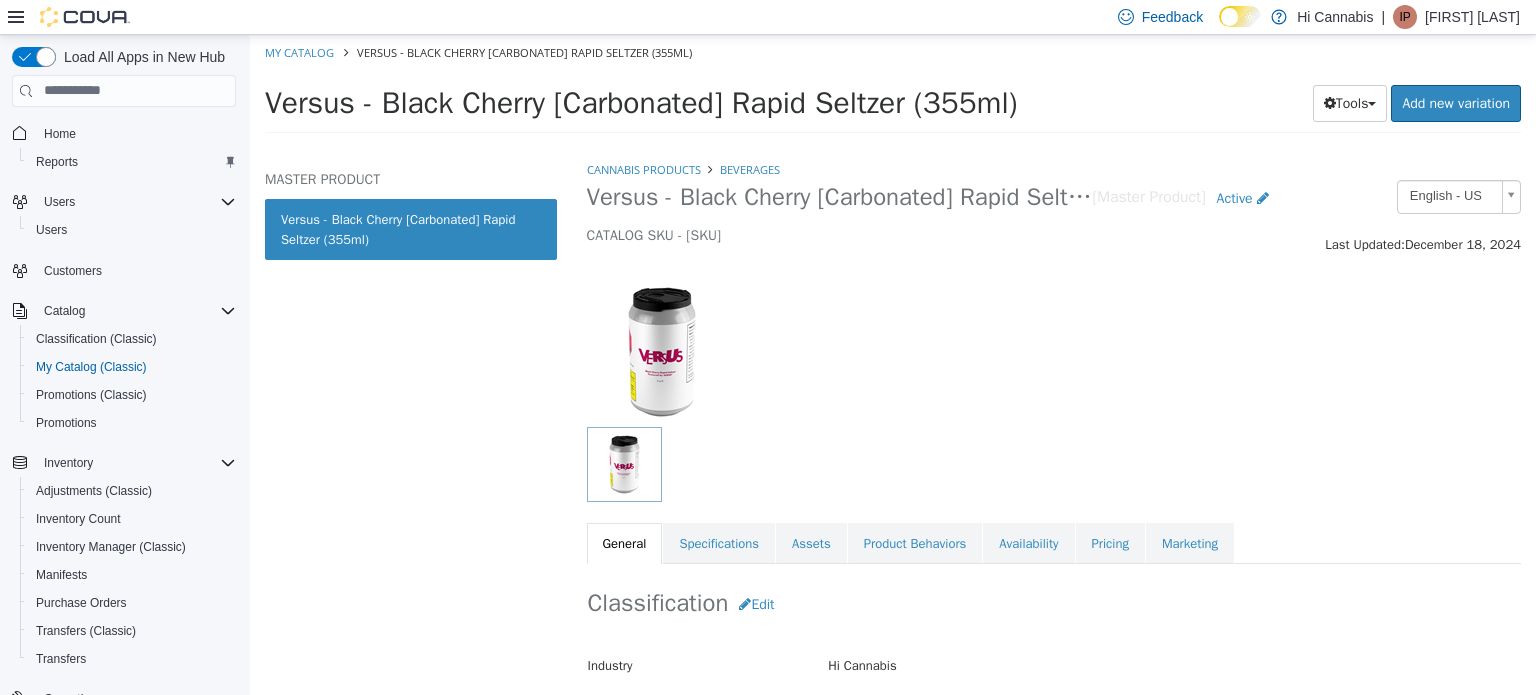 drag, startPoint x: 1112, startPoint y: 553, endPoint x: 1109, endPoint y: 563, distance: 10.440307 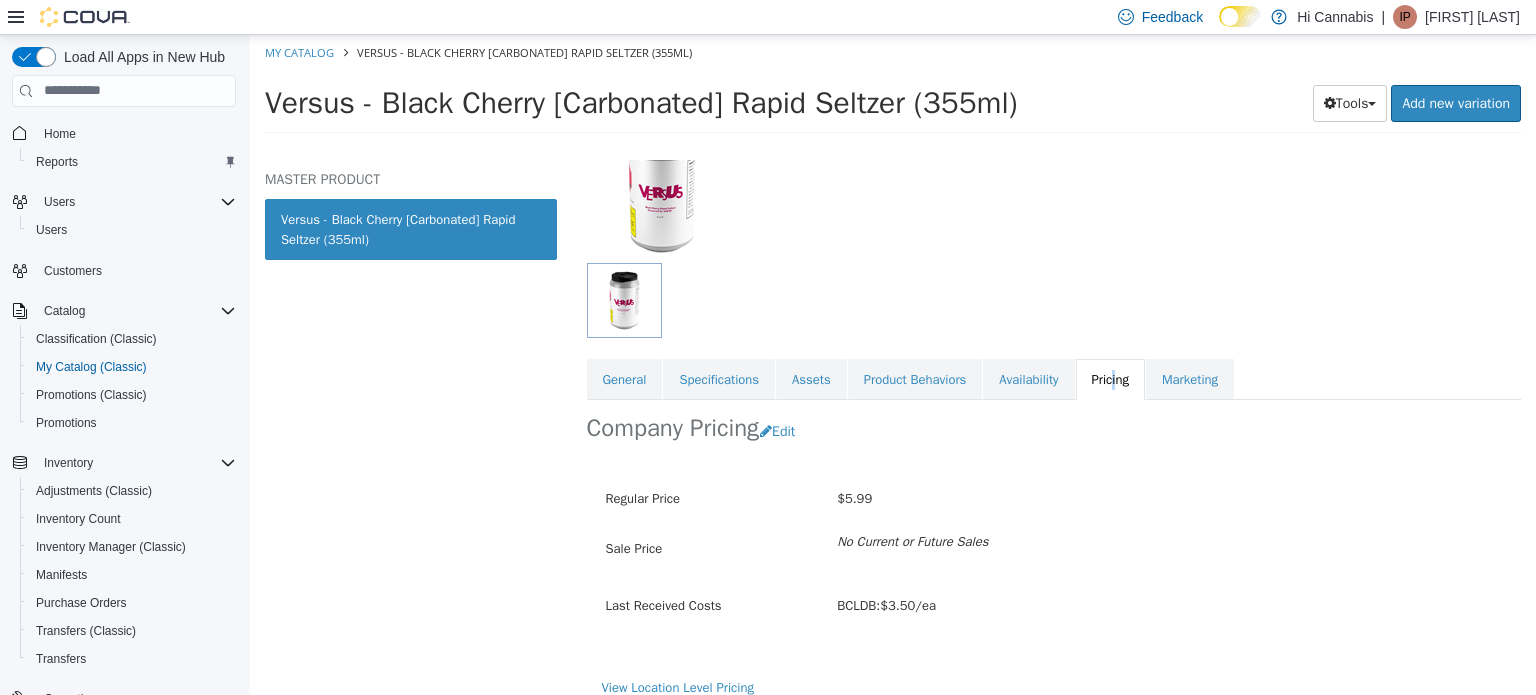 scroll, scrollTop: 179, scrollLeft: 0, axis: vertical 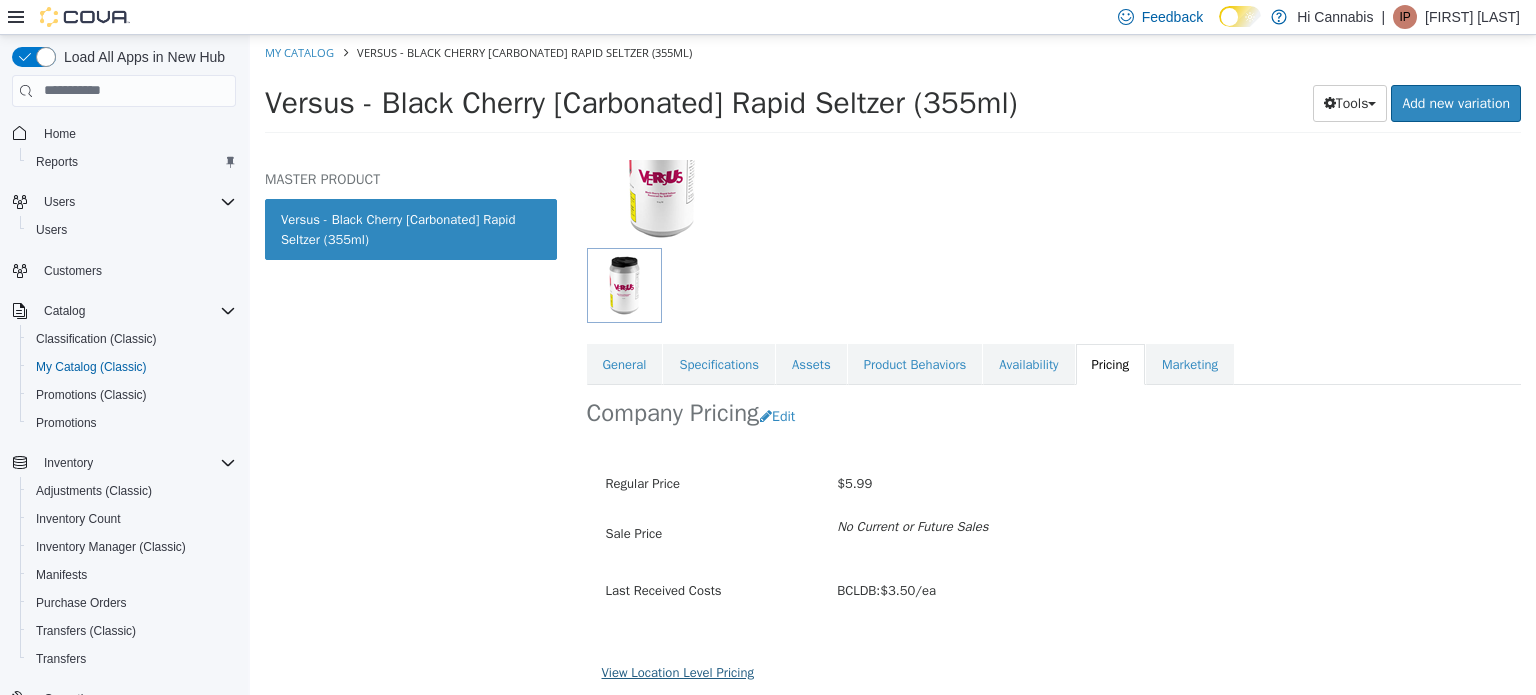 click on "View Location Level Pricing" at bounding box center [678, 671] 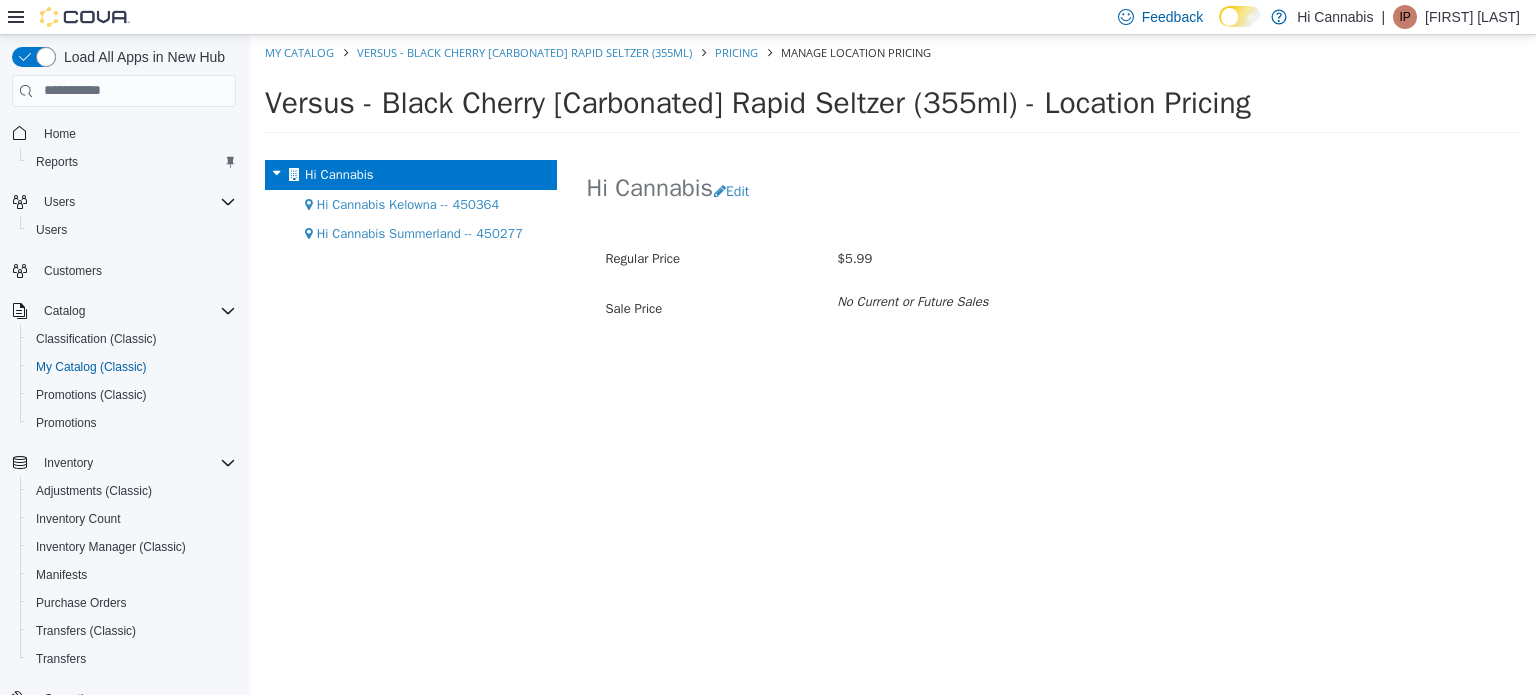 click on "Hi Cannabis Kelowna -- 450364" at bounding box center [408, 203] 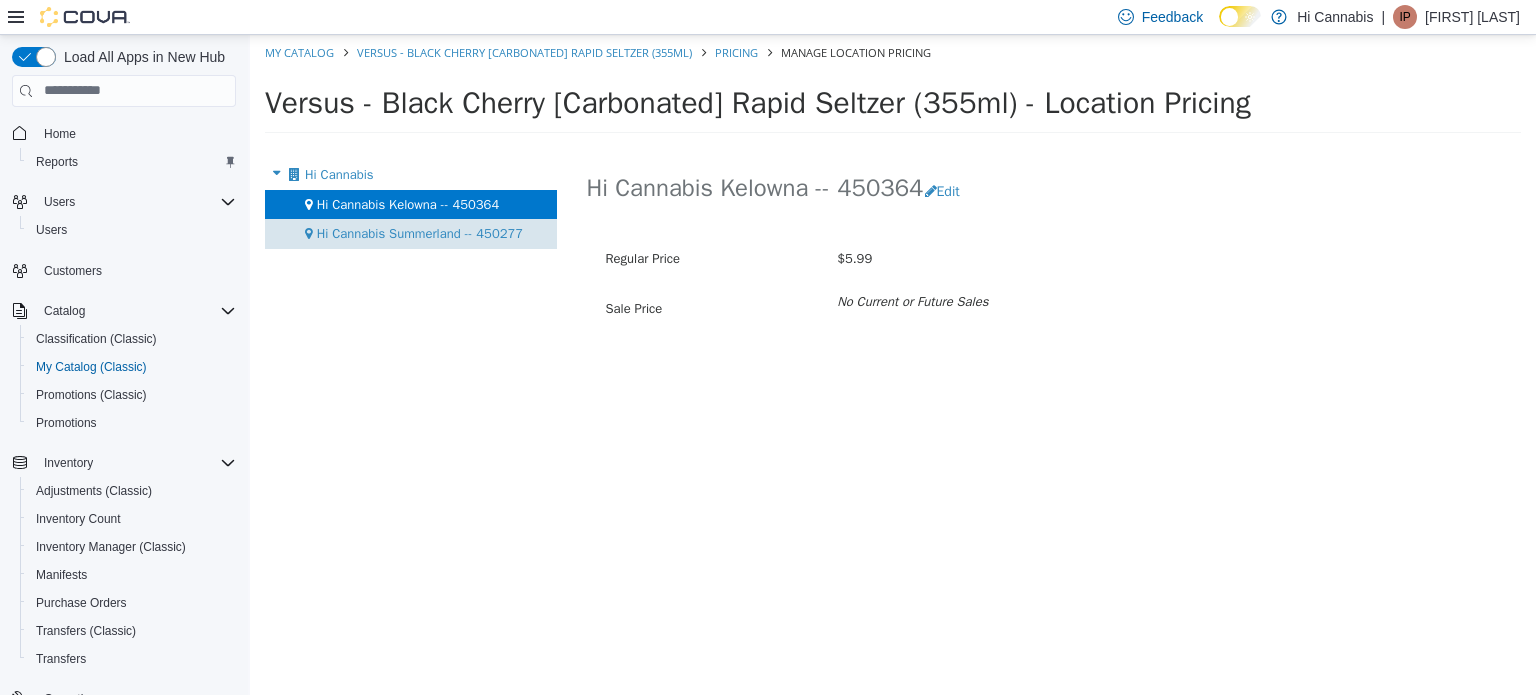 click on "Hi Cannabis Summerland -- 450277" at bounding box center [420, 232] 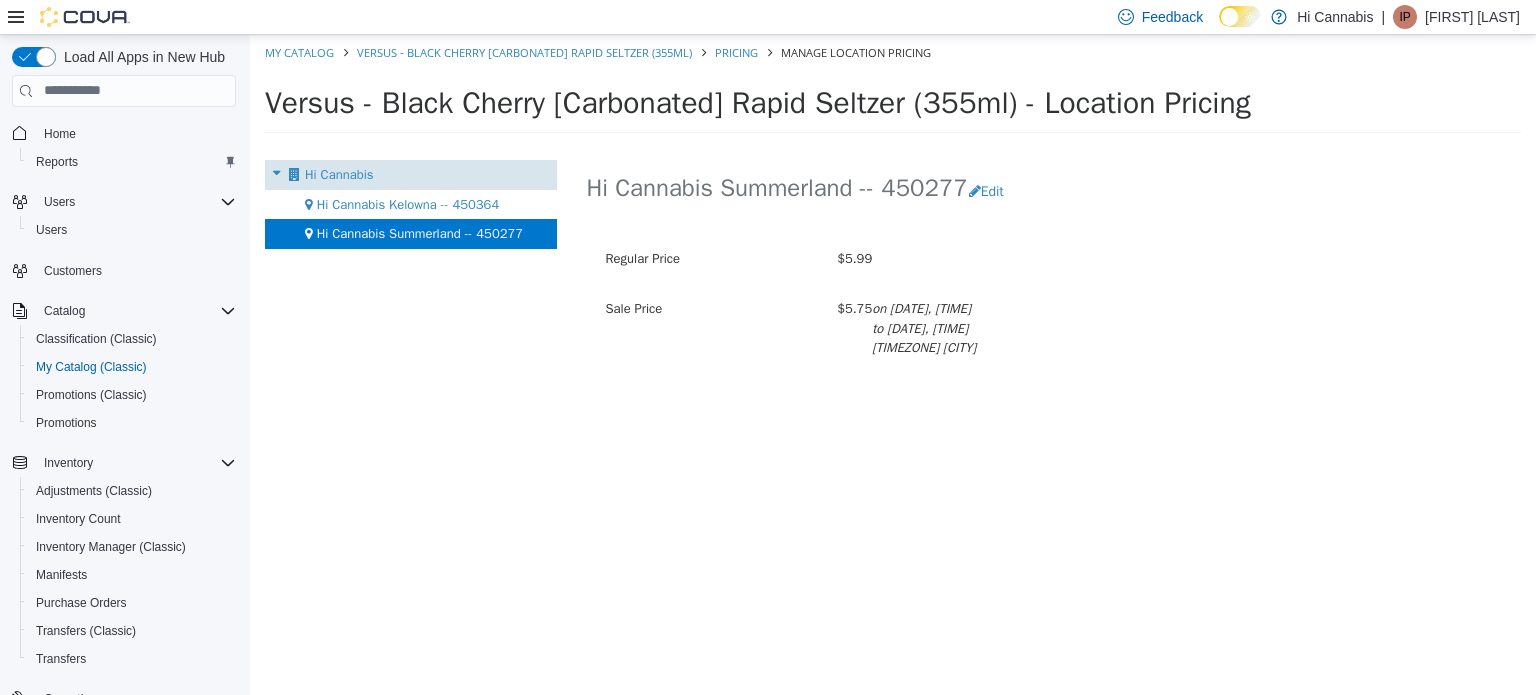 click on "Hi Cannabis" at bounding box center (411, 174) 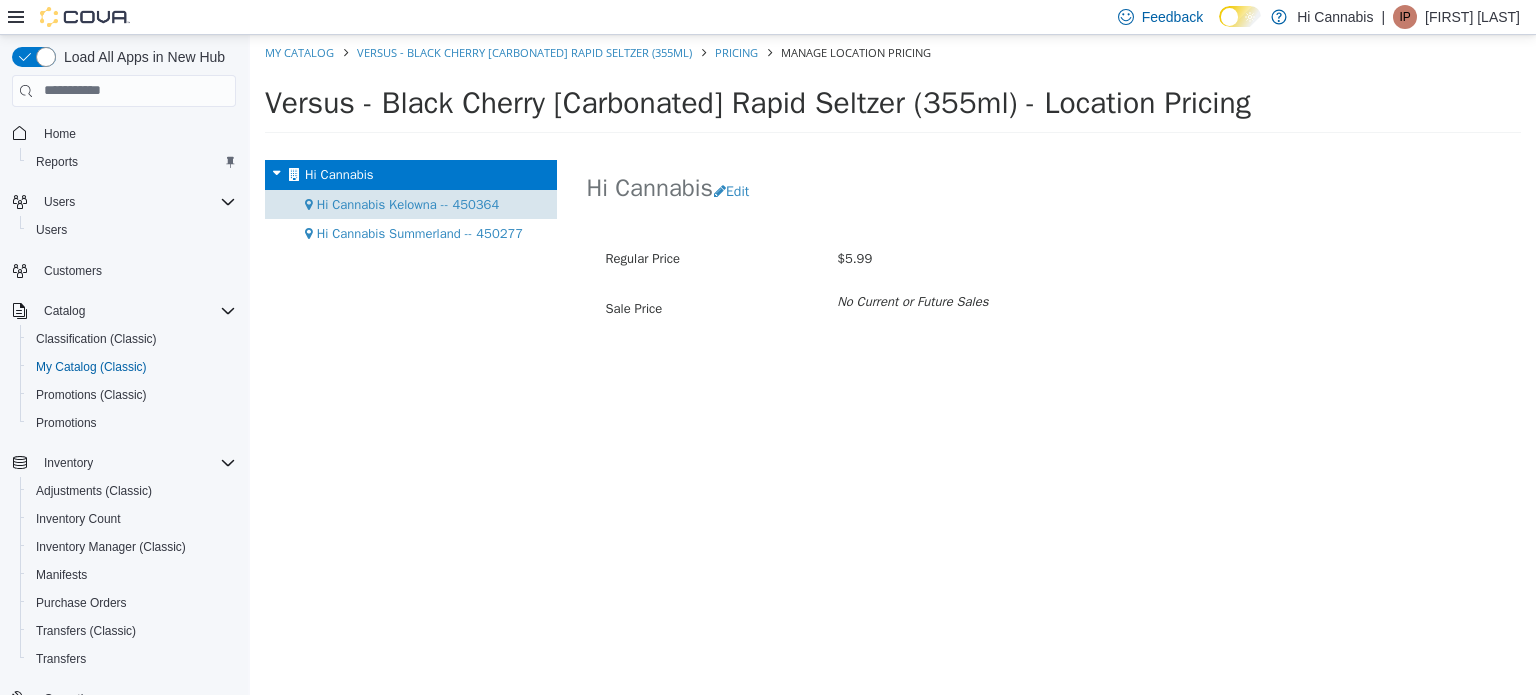 click on "Hi Cannabis Kelowna -- 450364" at bounding box center [408, 203] 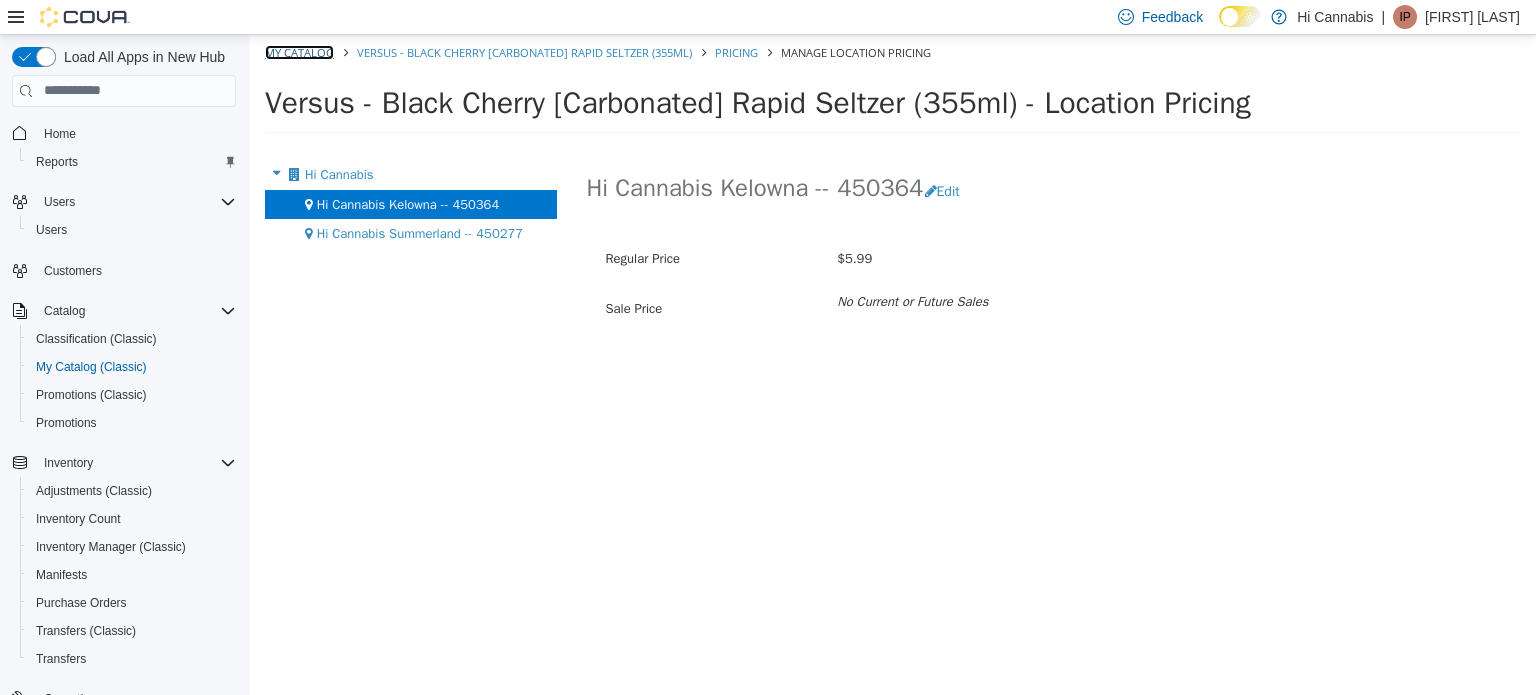 click on "My Catalog" at bounding box center [299, 51] 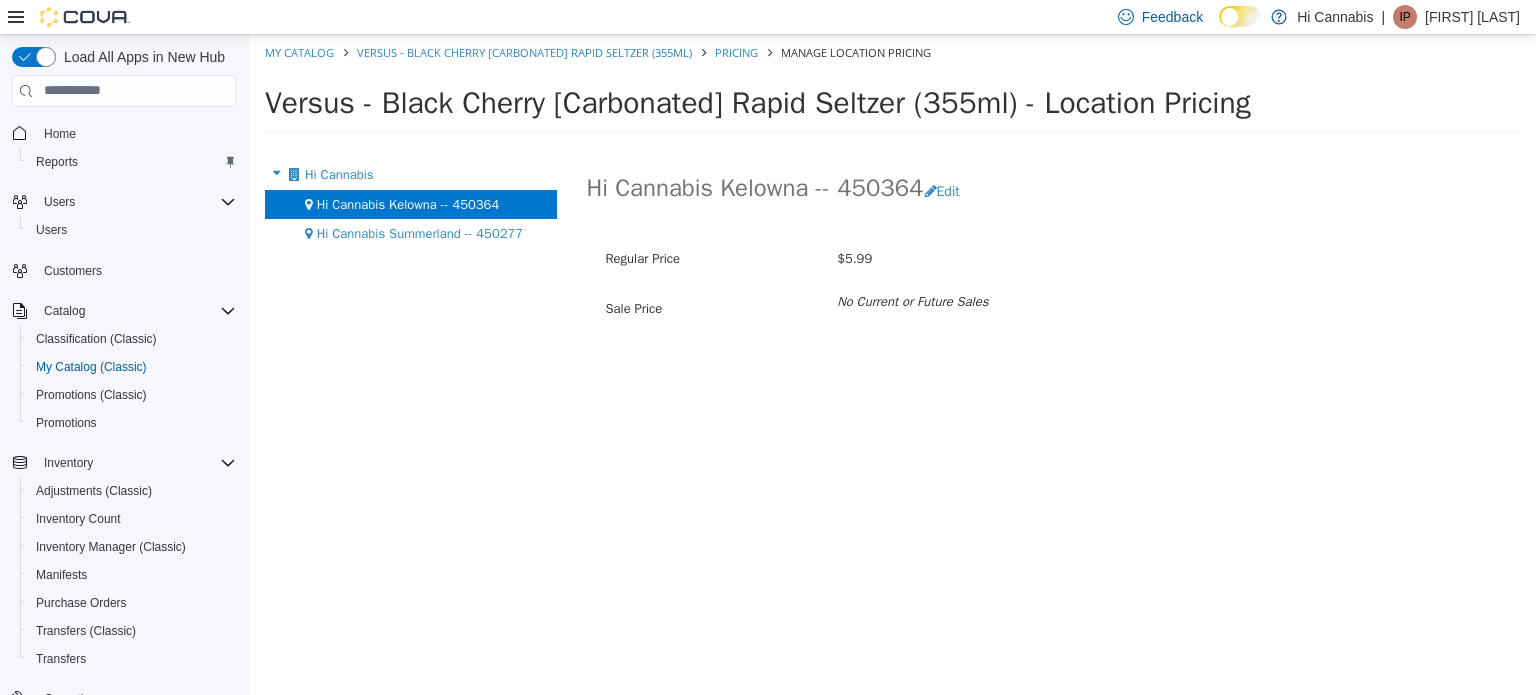 select on "**********" 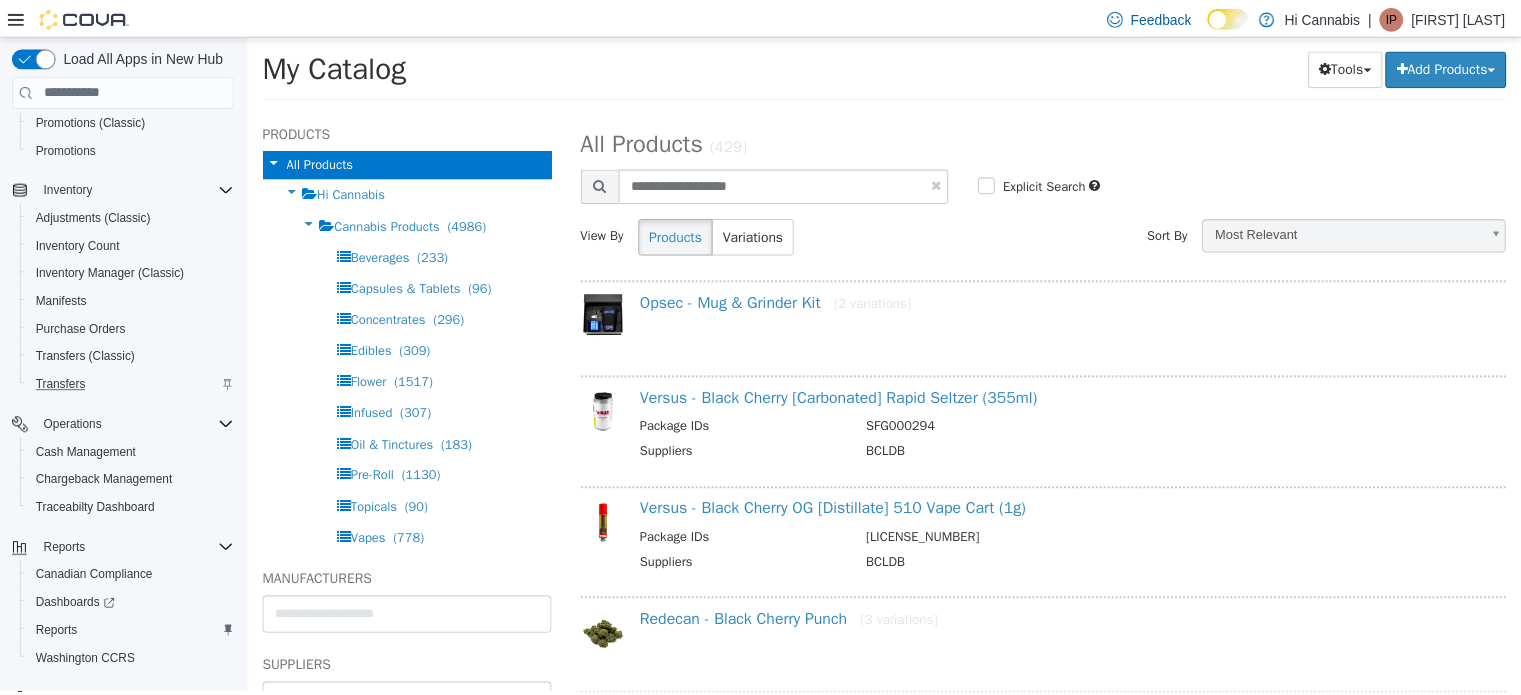 scroll, scrollTop: 312, scrollLeft: 0, axis: vertical 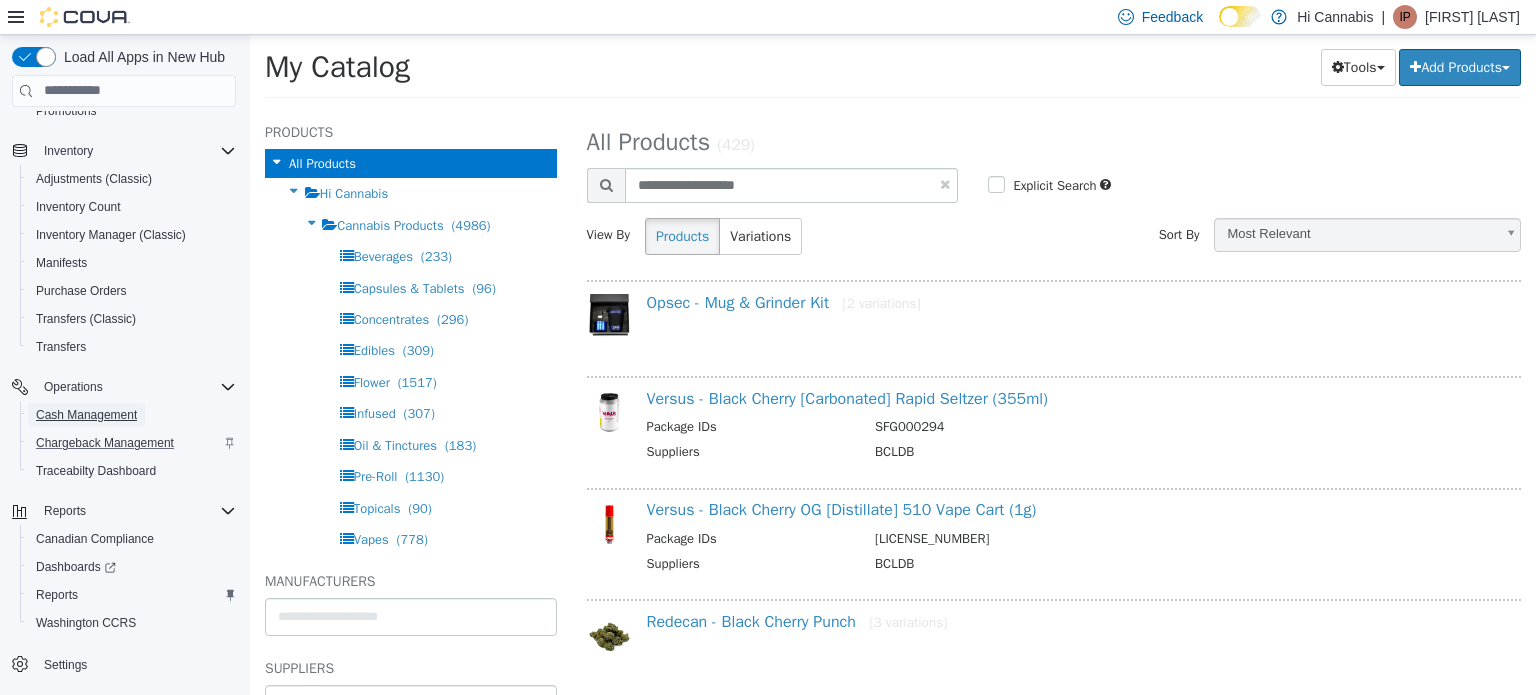 click on "Cash Management" at bounding box center [86, 415] 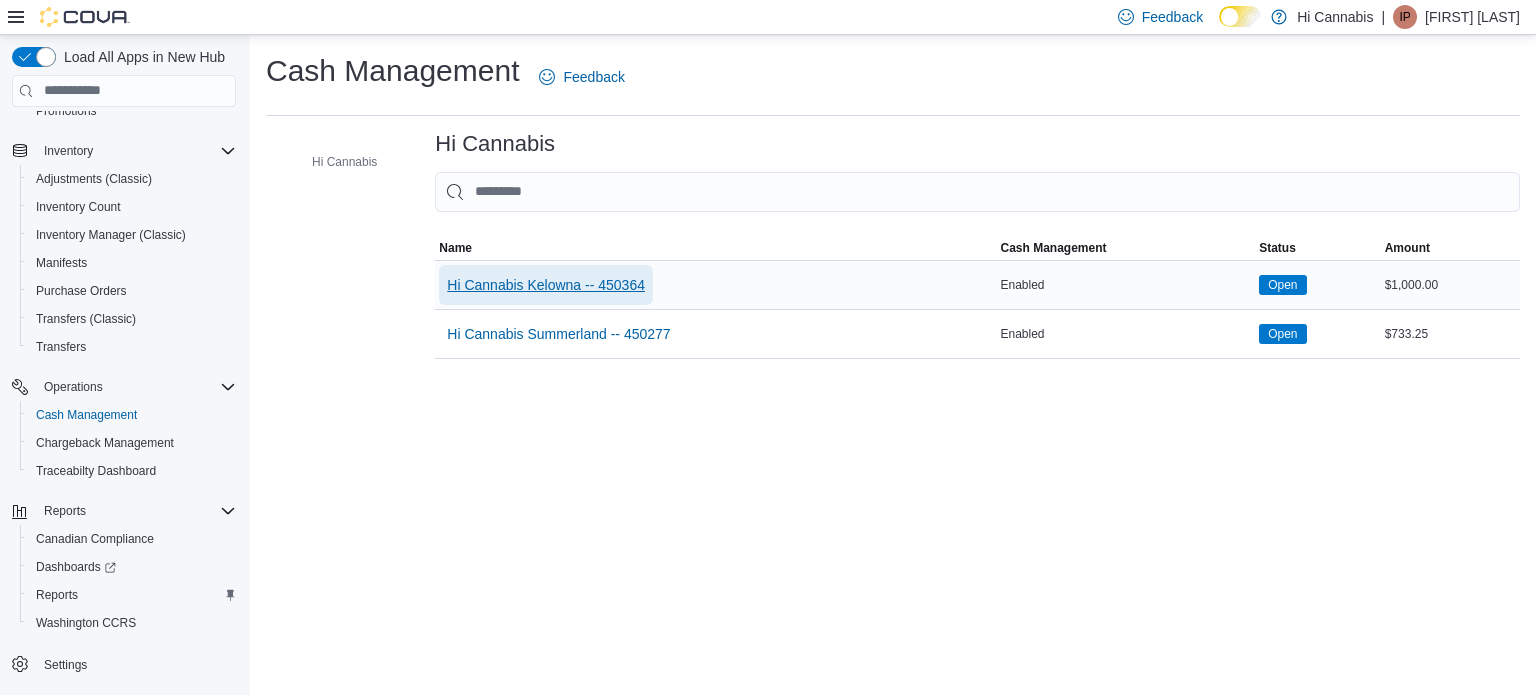 click on "Hi Cannabis Kelowna -- 450364" at bounding box center (546, 285) 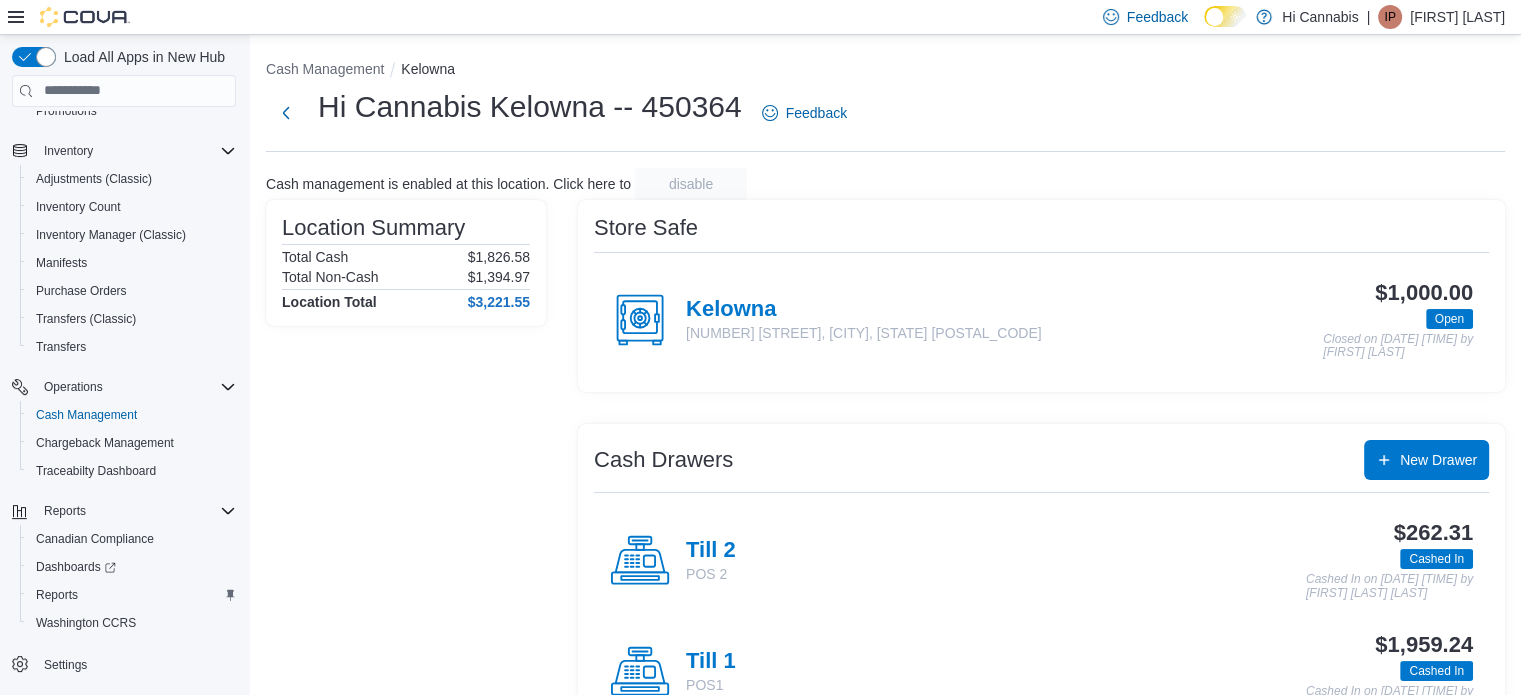 click on "Till 1" at bounding box center (711, 662) 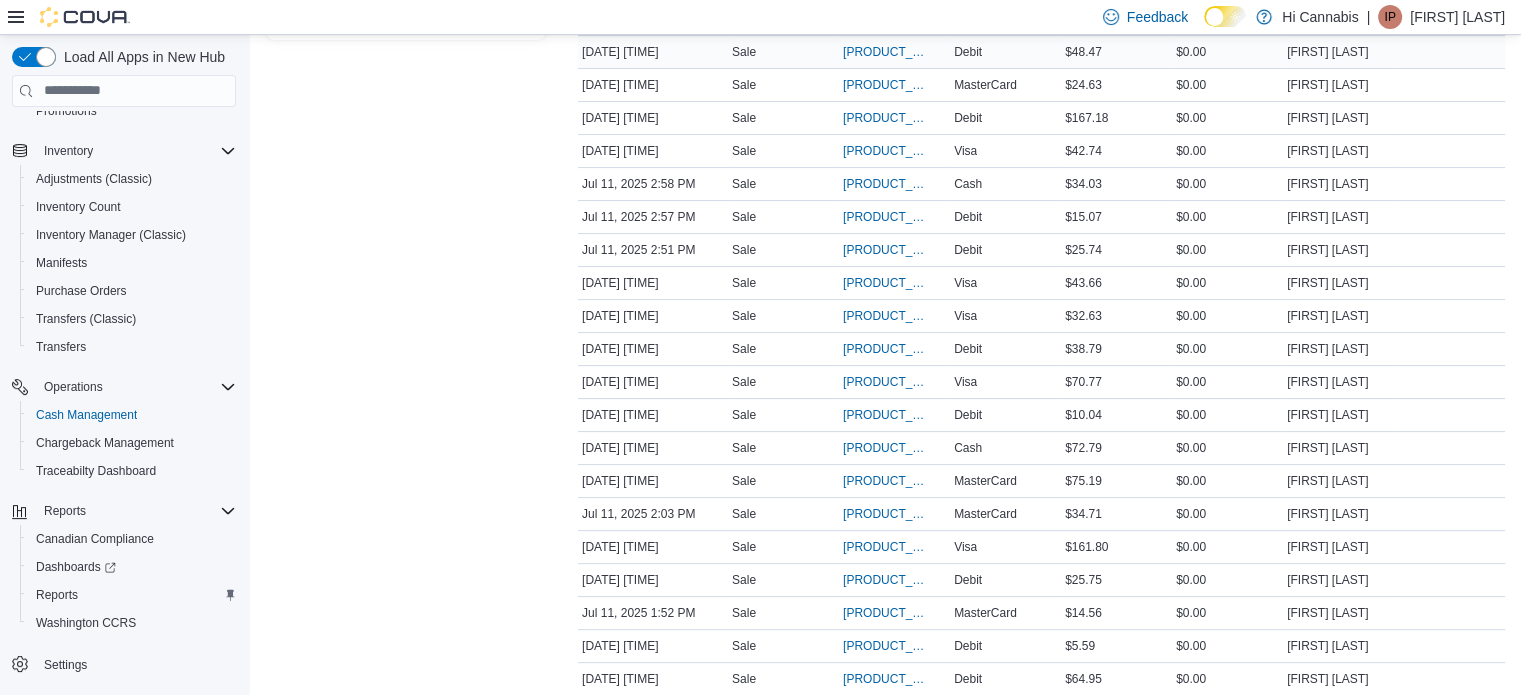 scroll, scrollTop: 400, scrollLeft: 0, axis: vertical 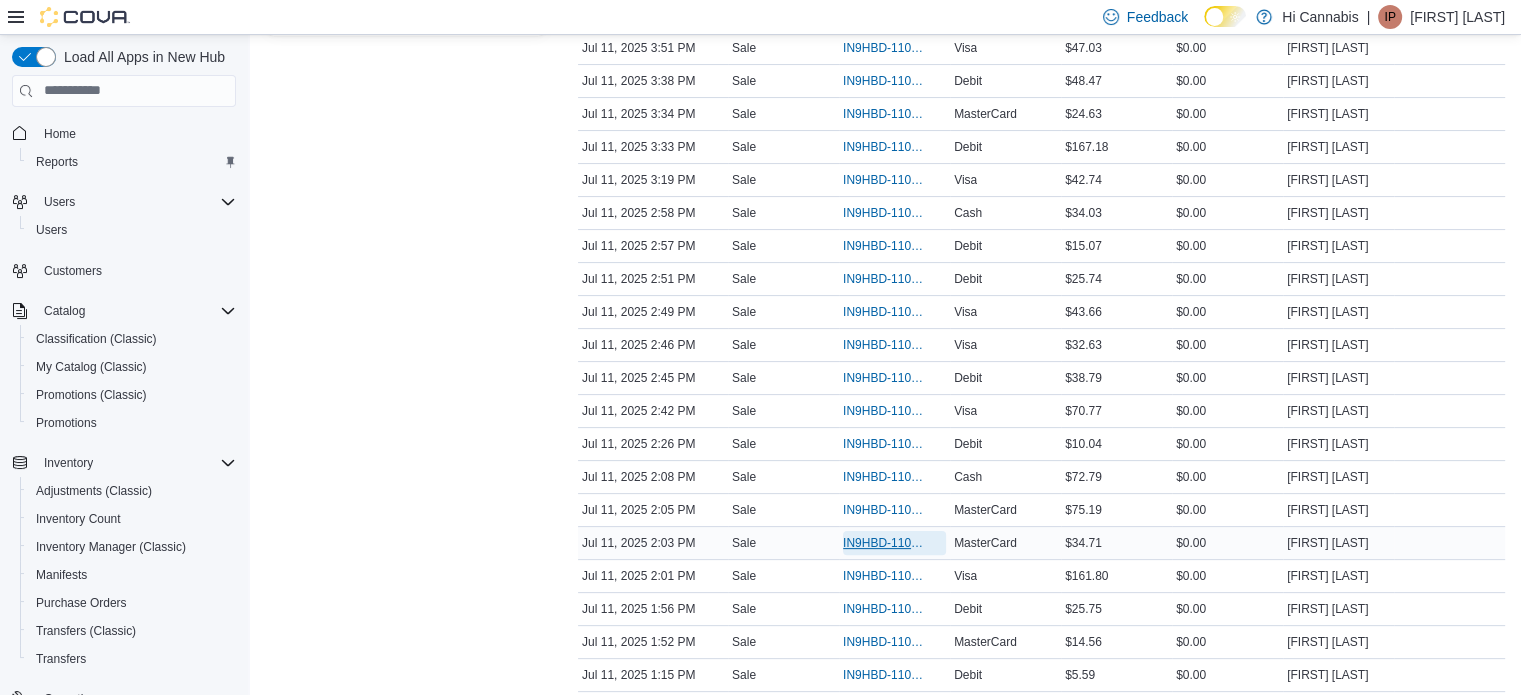 click on "IN9HBD-110191" at bounding box center [884, 543] 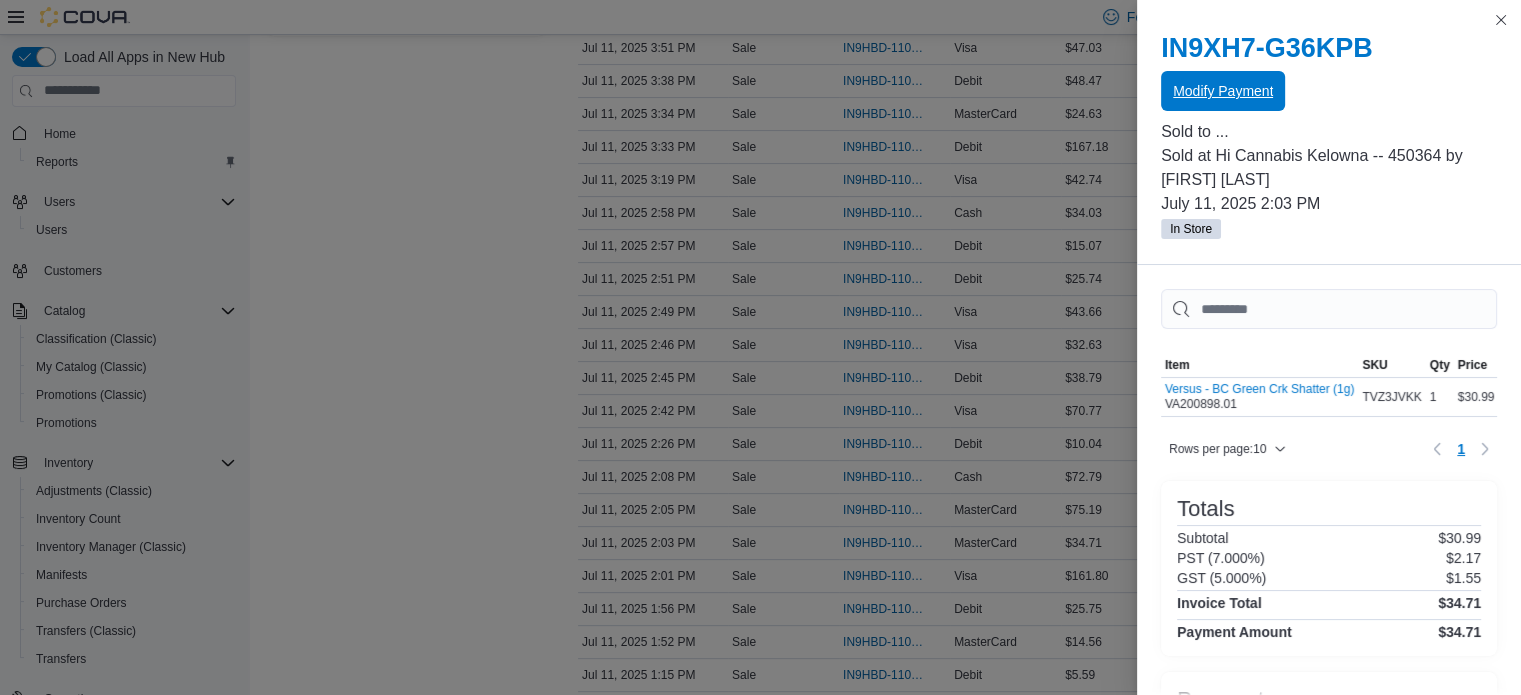 click on "Modify Payment" at bounding box center [1223, 91] 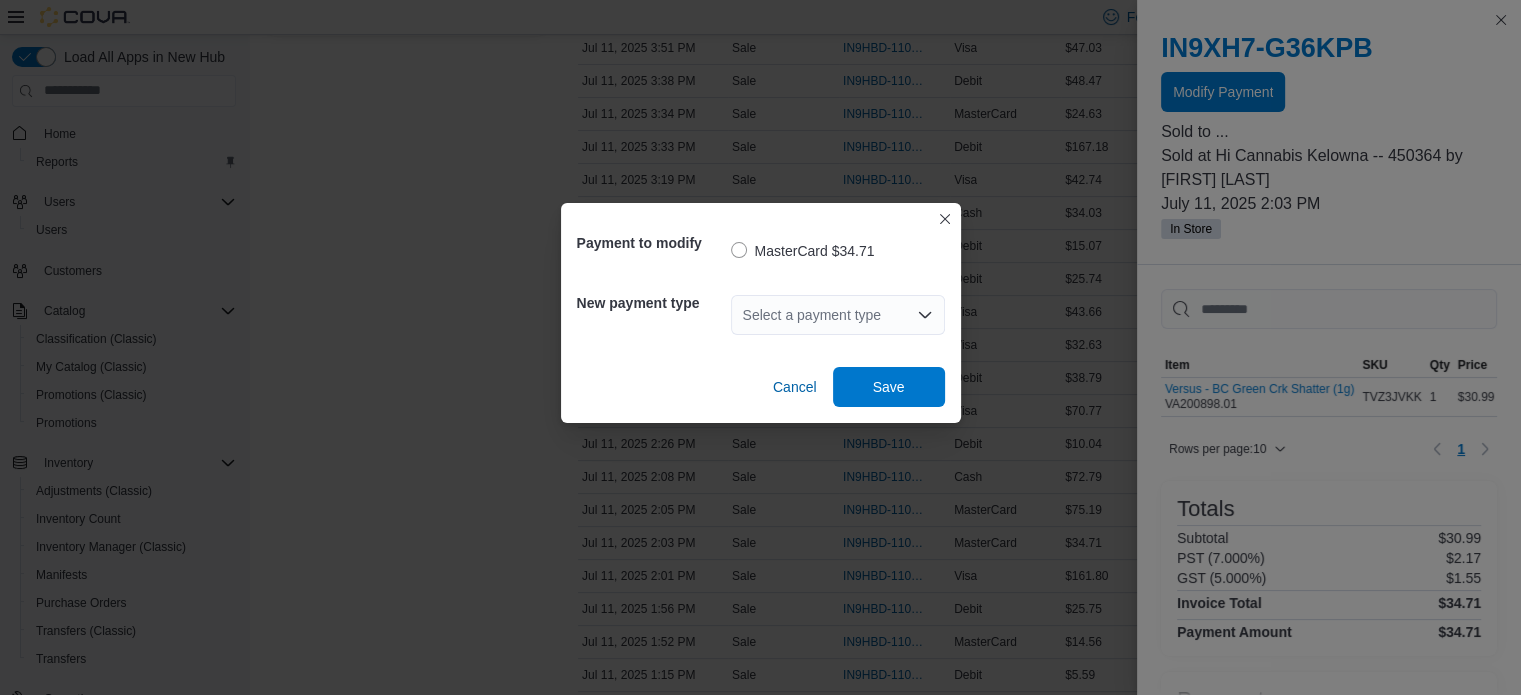 click on "Select a payment type" at bounding box center (838, 315) 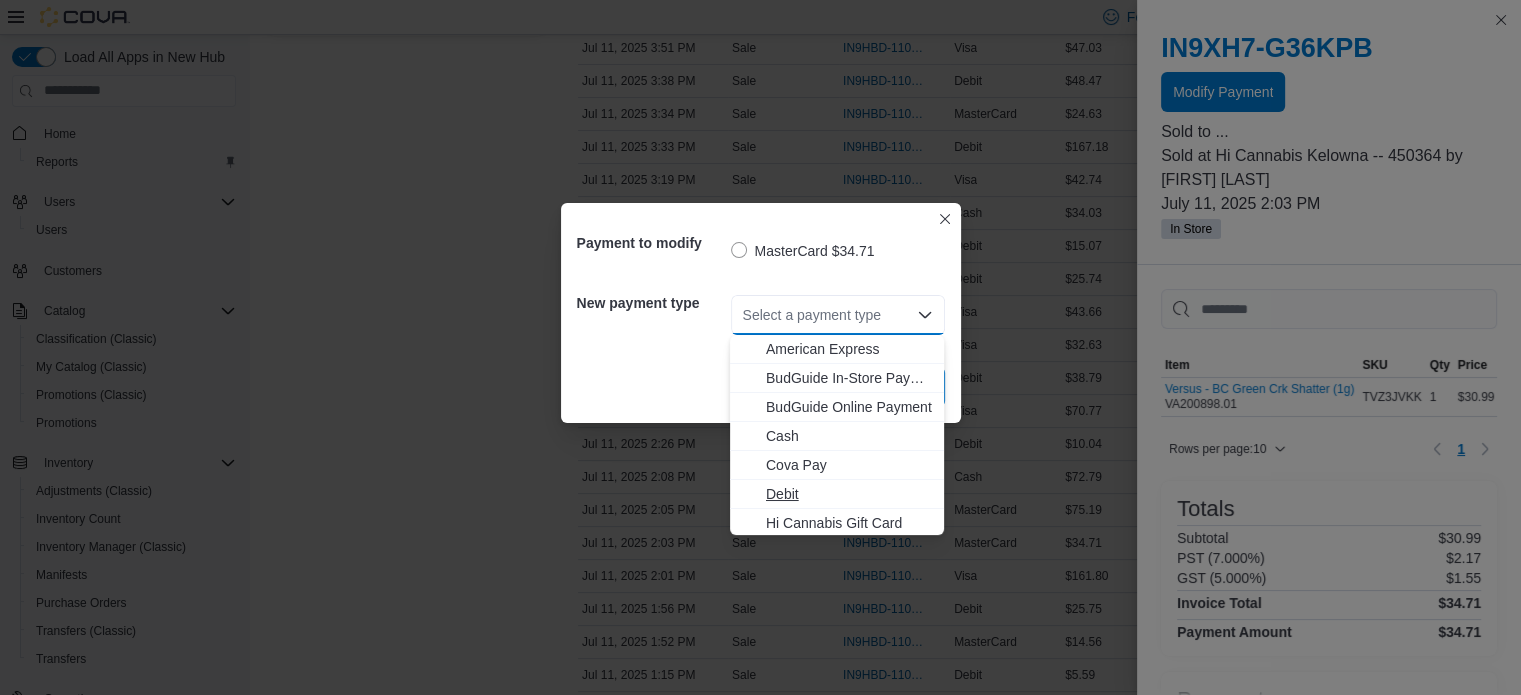 click on "Debit" at bounding box center [849, 494] 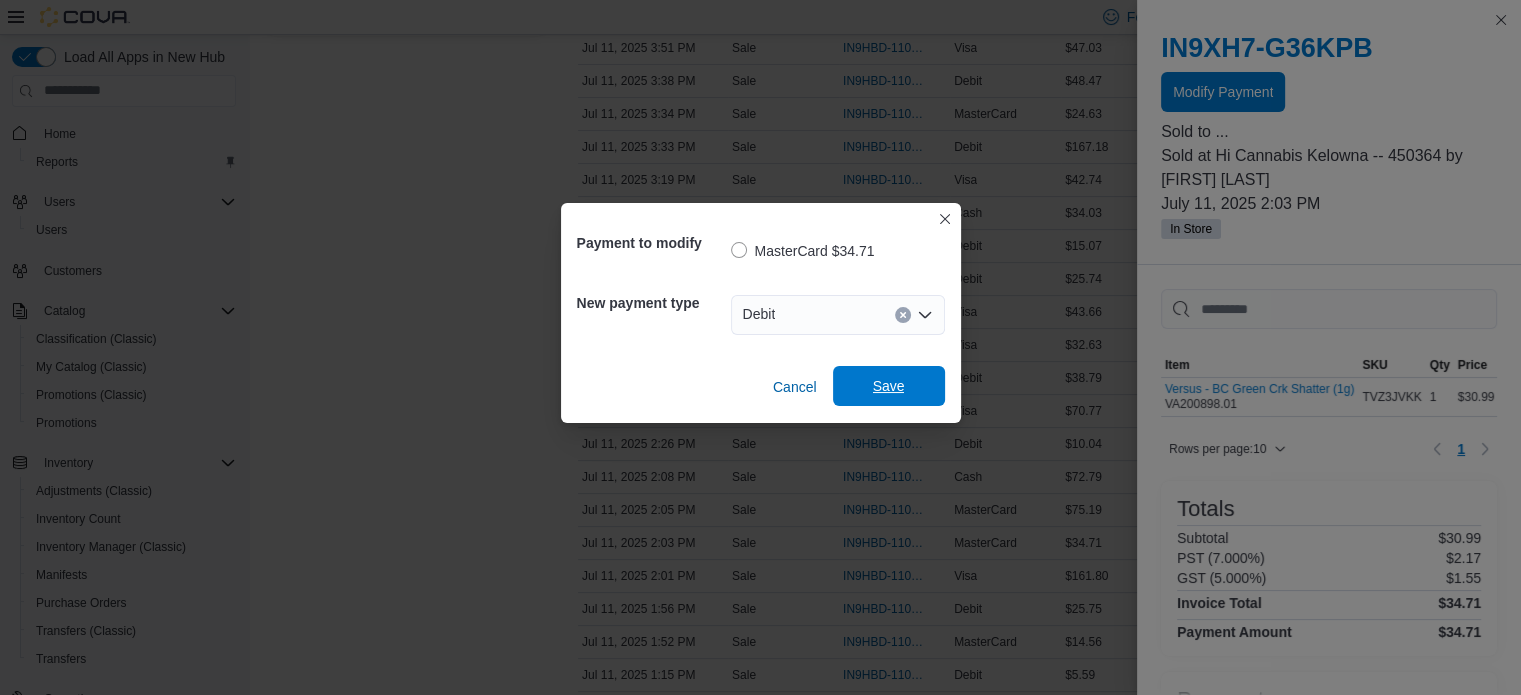 click on "Save" at bounding box center (889, 386) 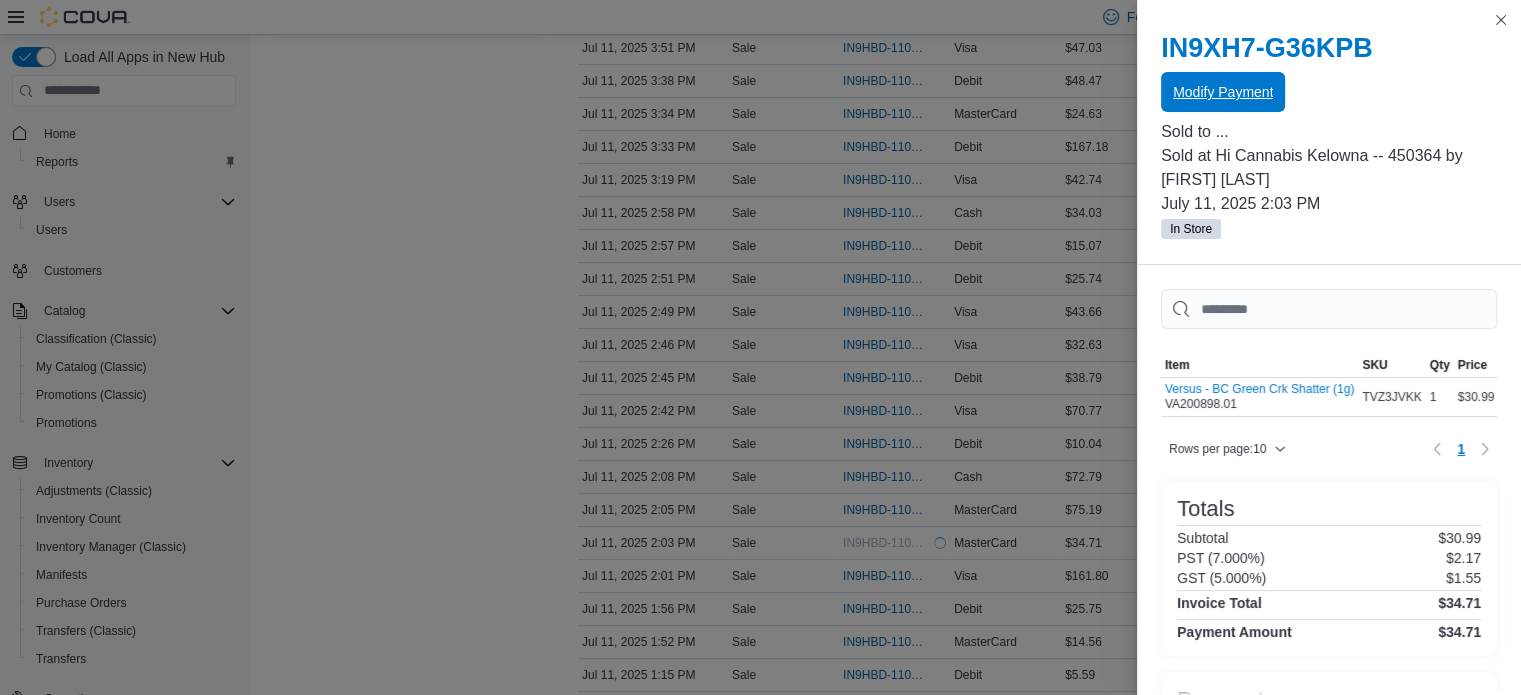 scroll, scrollTop: 0, scrollLeft: 0, axis: both 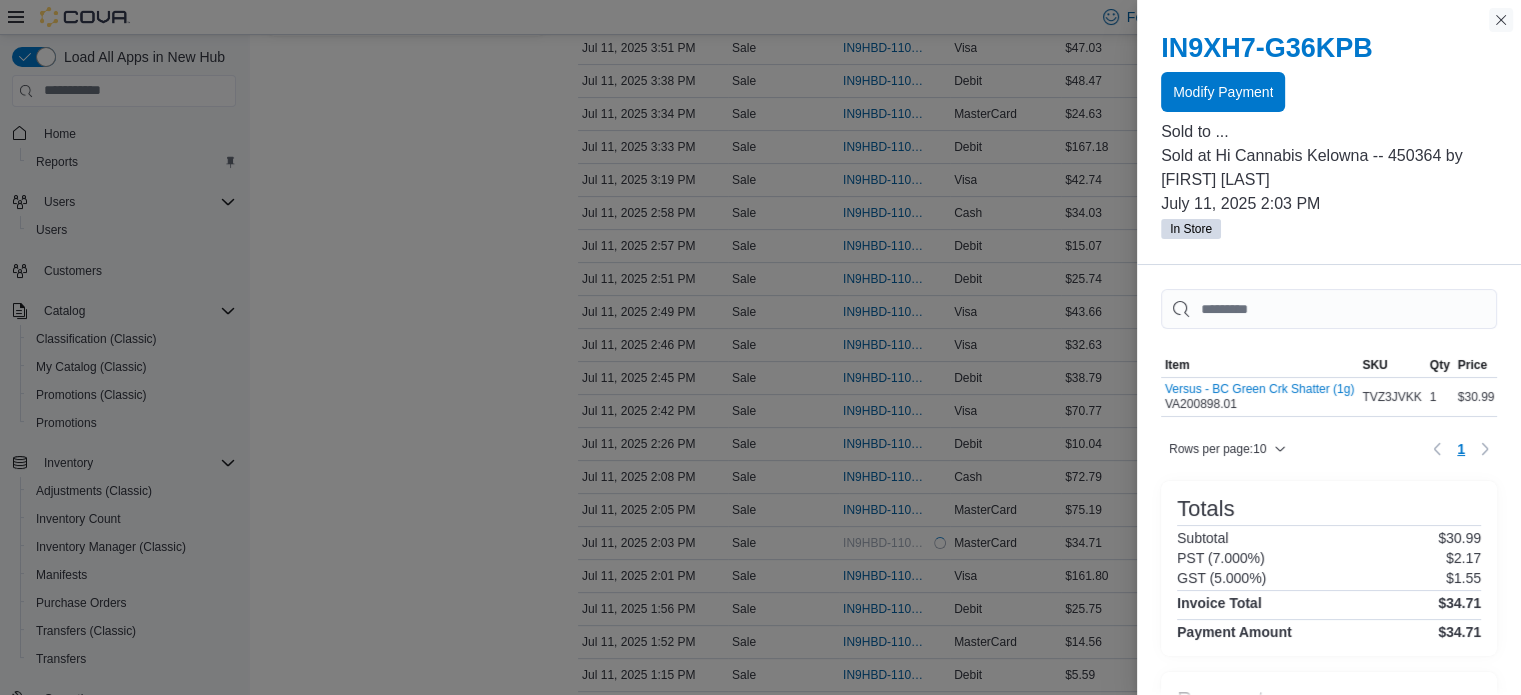 click at bounding box center (1501, 20) 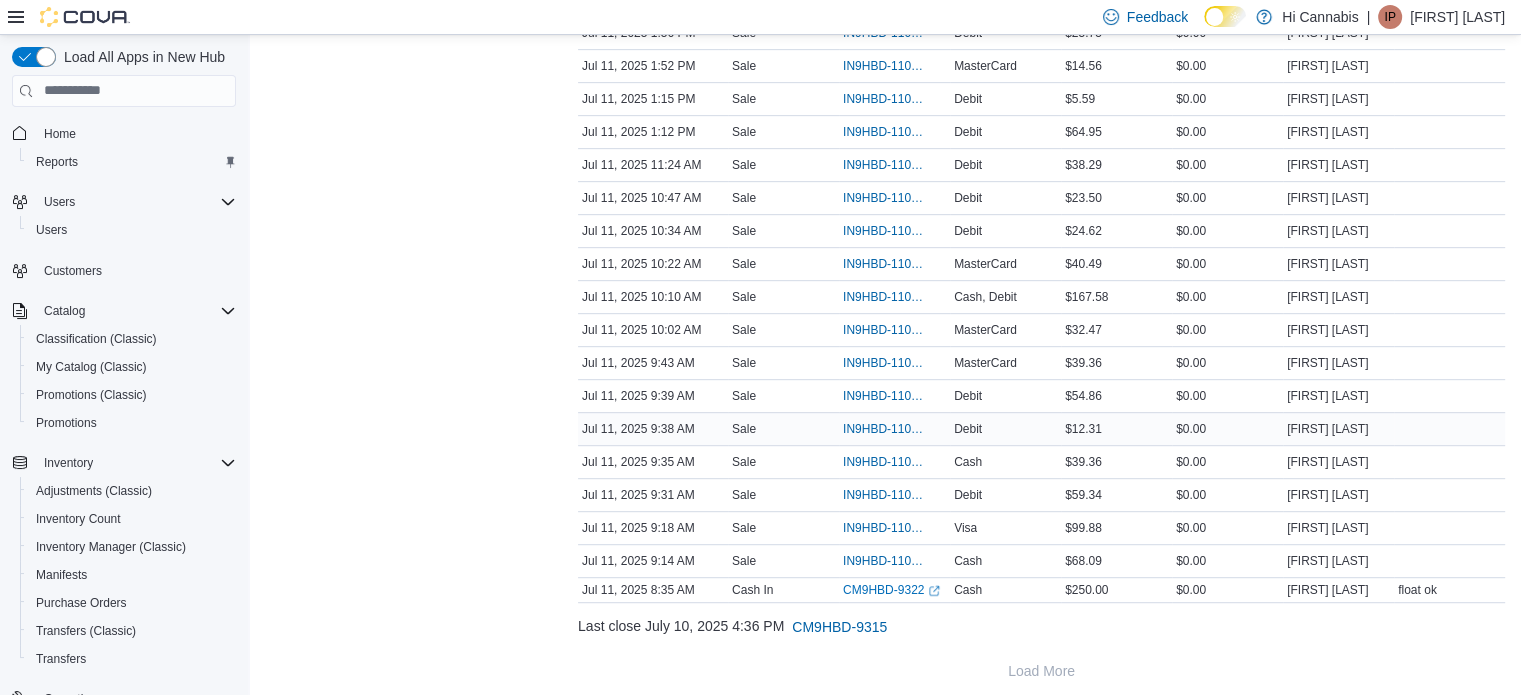 scroll, scrollTop: 980, scrollLeft: 0, axis: vertical 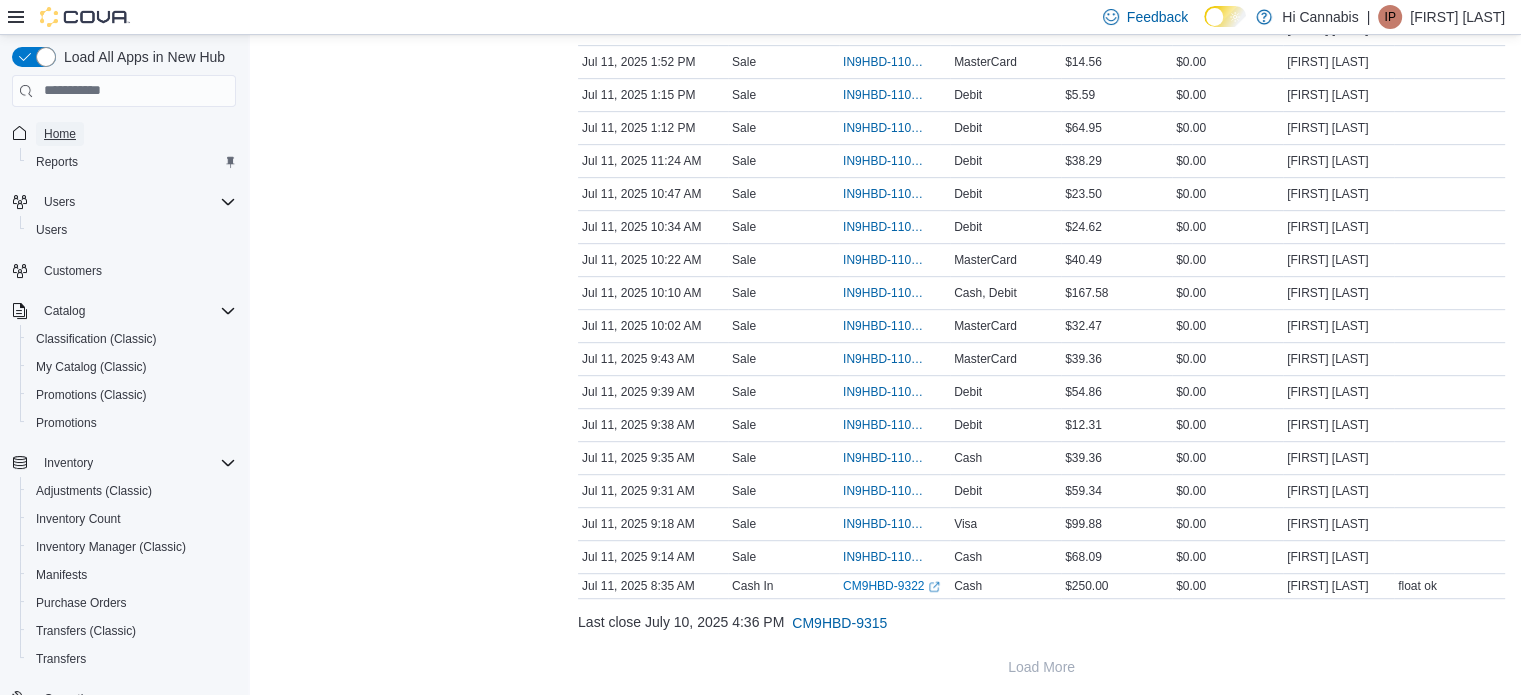 click on "Home" at bounding box center (60, 134) 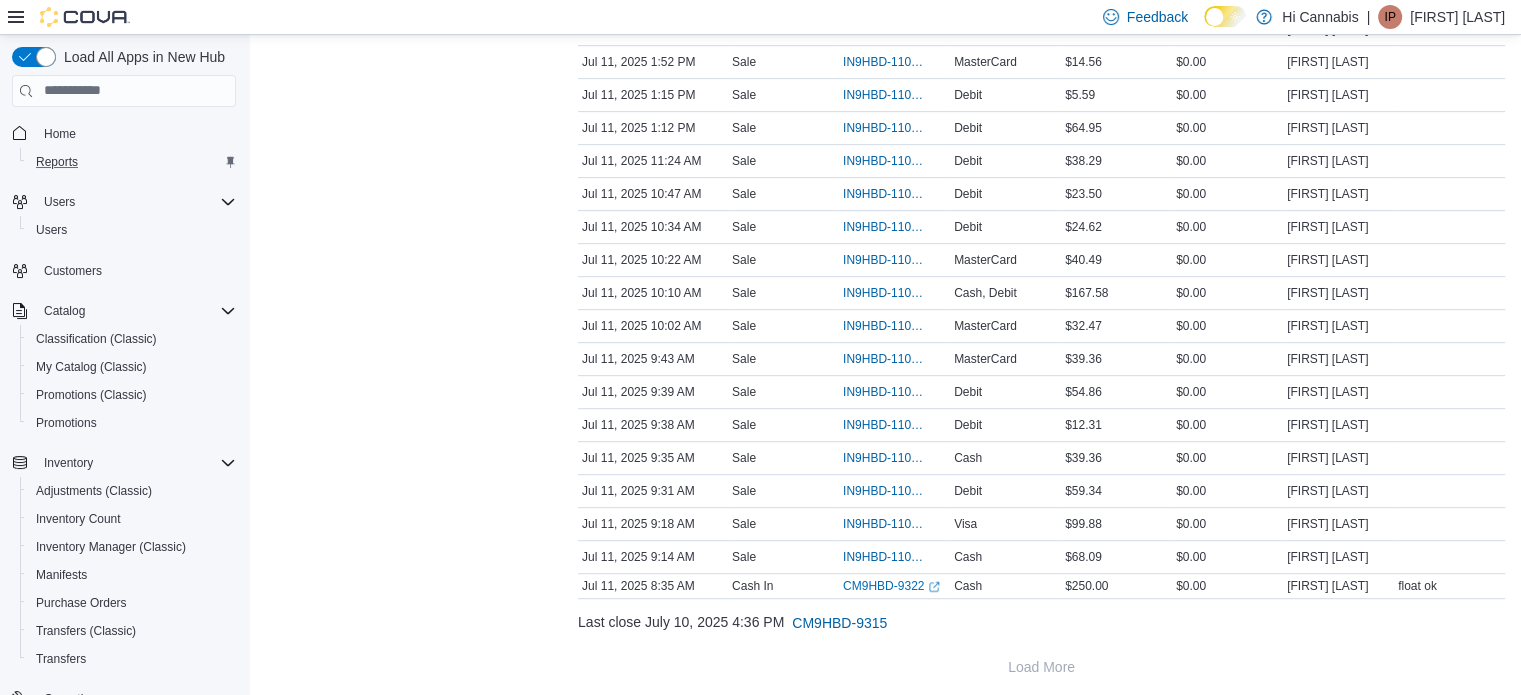 scroll, scrollTop: 0, scrollLeft: 0, axis: both 